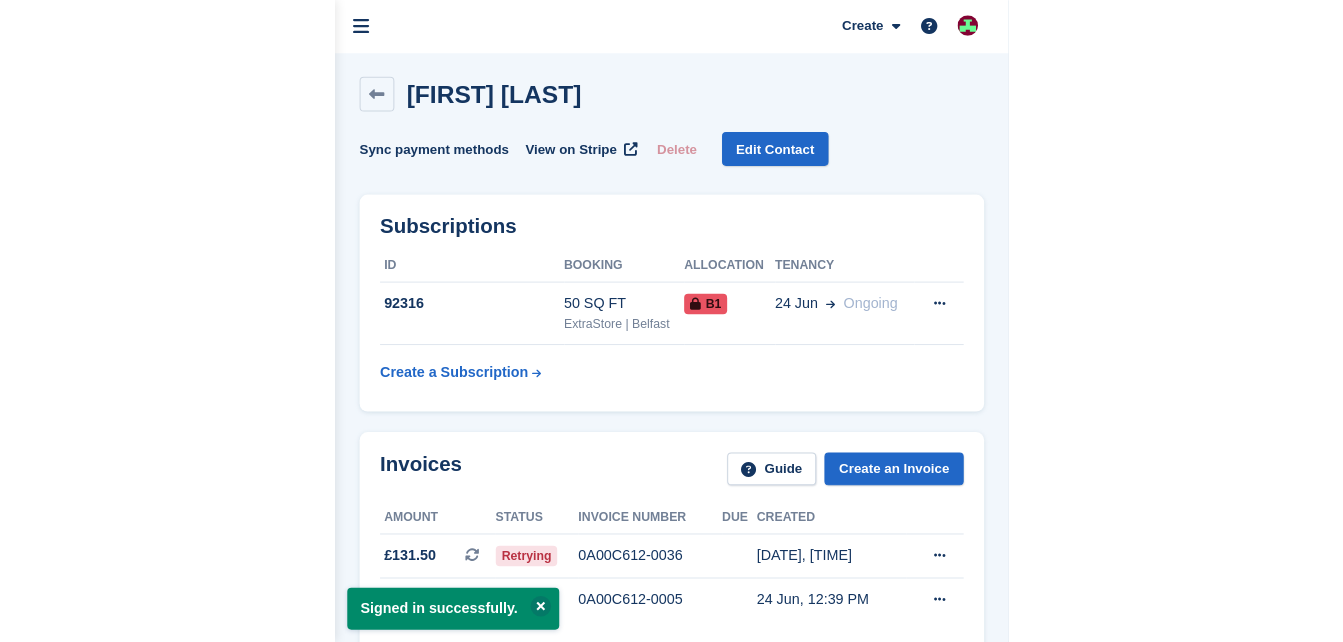 scroll, scrollTop: 0, scrollLeft: 0, axis: both 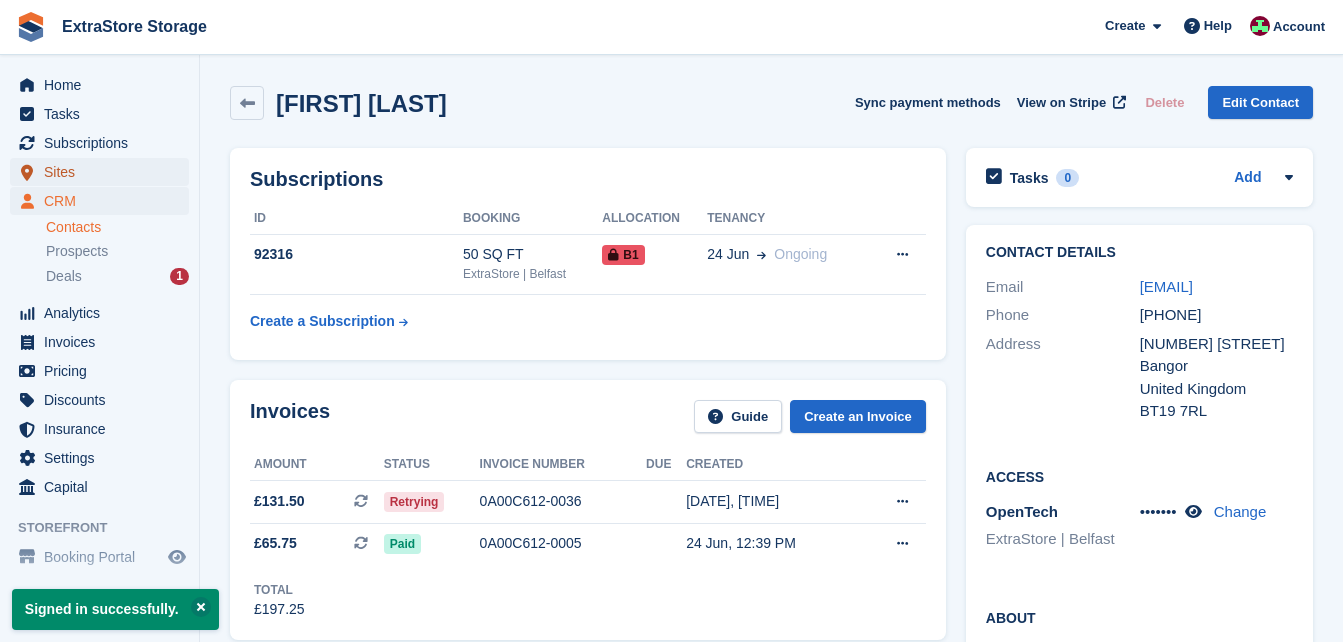 click on "Sites" at bounding box center (104, 172) 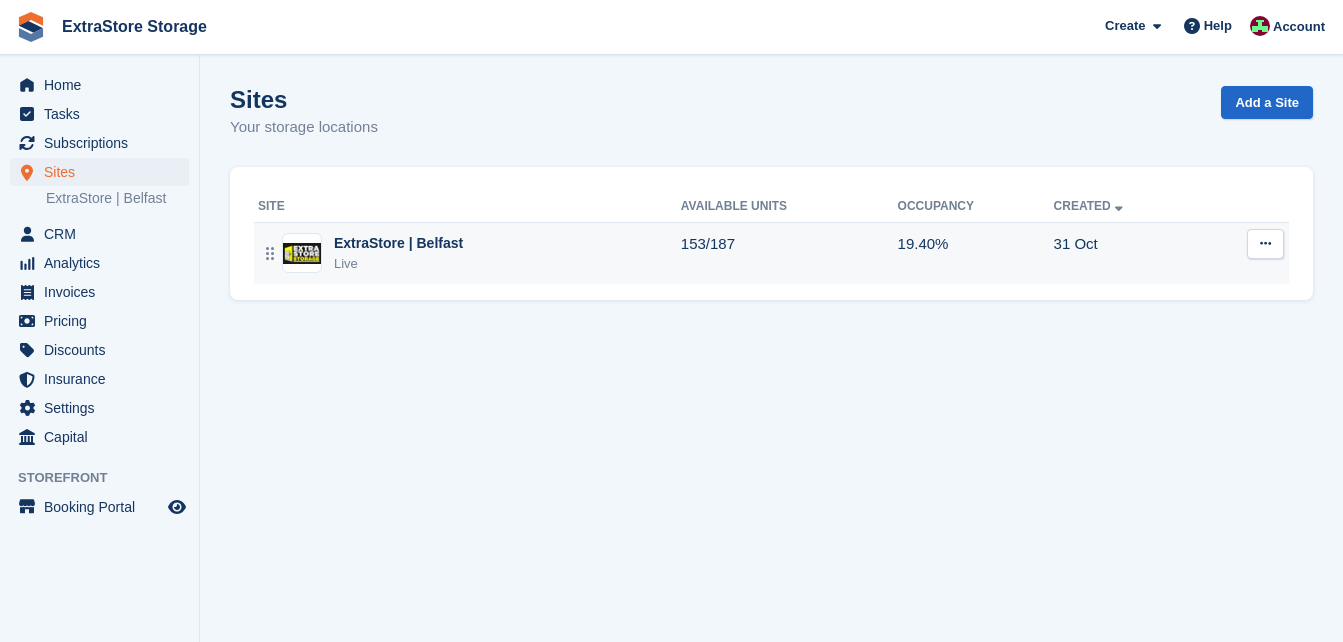 click on "ExtraStore | Belfast" at bounding box center (398, 243) 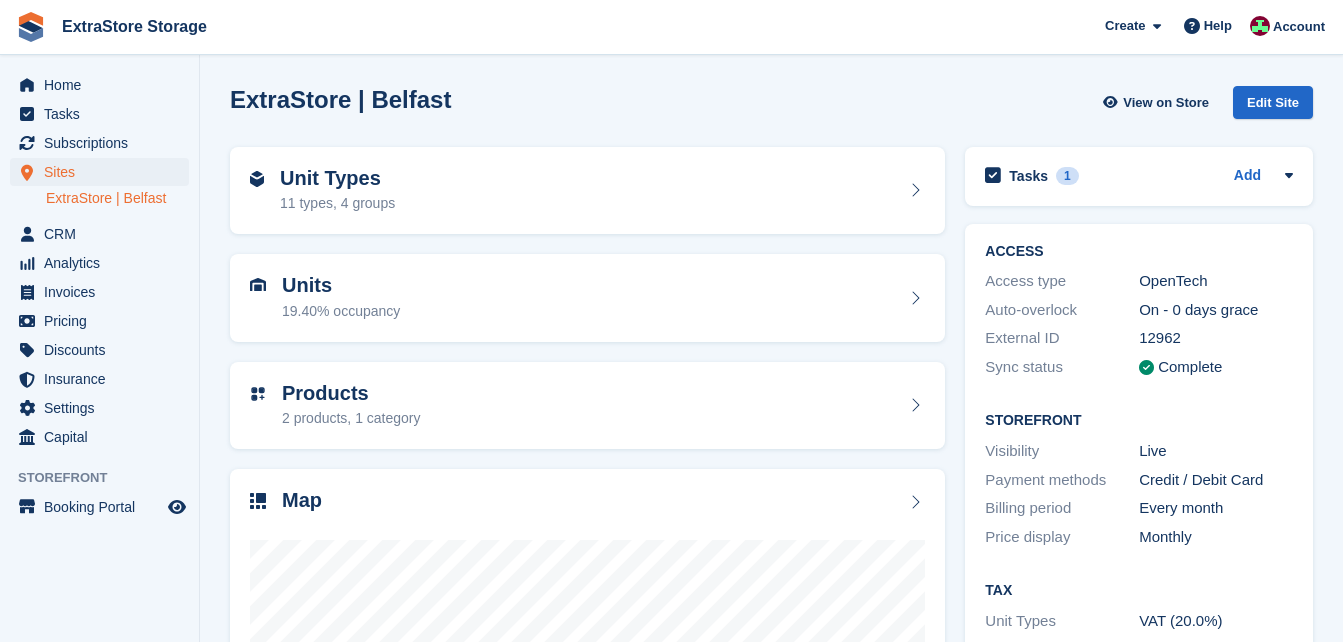 scroll, scrollTop: 200, scrollLeft: 0, axis: vertical 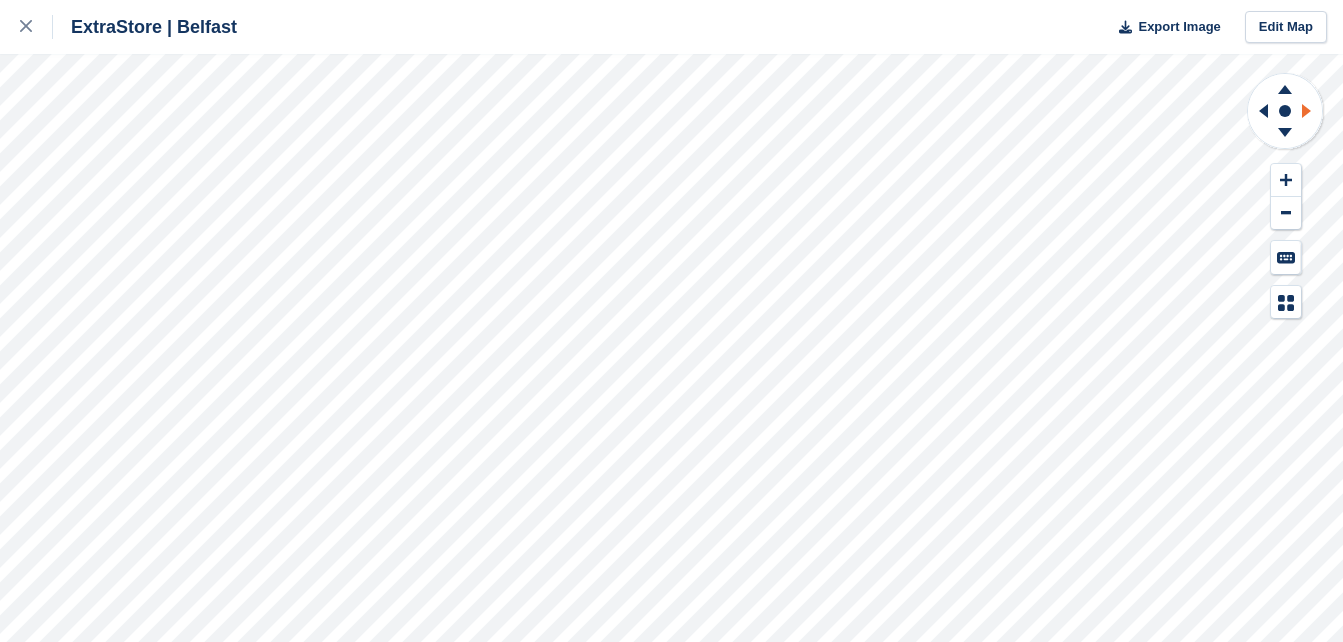 click 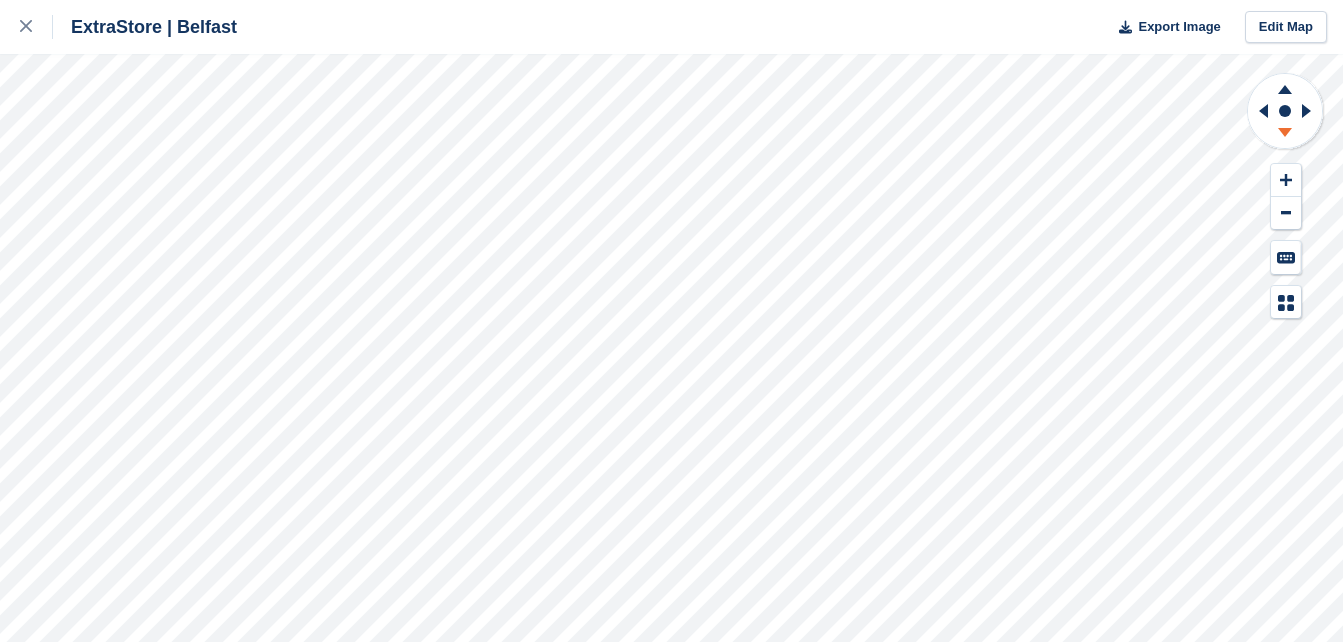 drag, startPoint x: 1299, startPoint y: 114, endPoint x: 1281, endPoint y: 130, distance: 24.083189 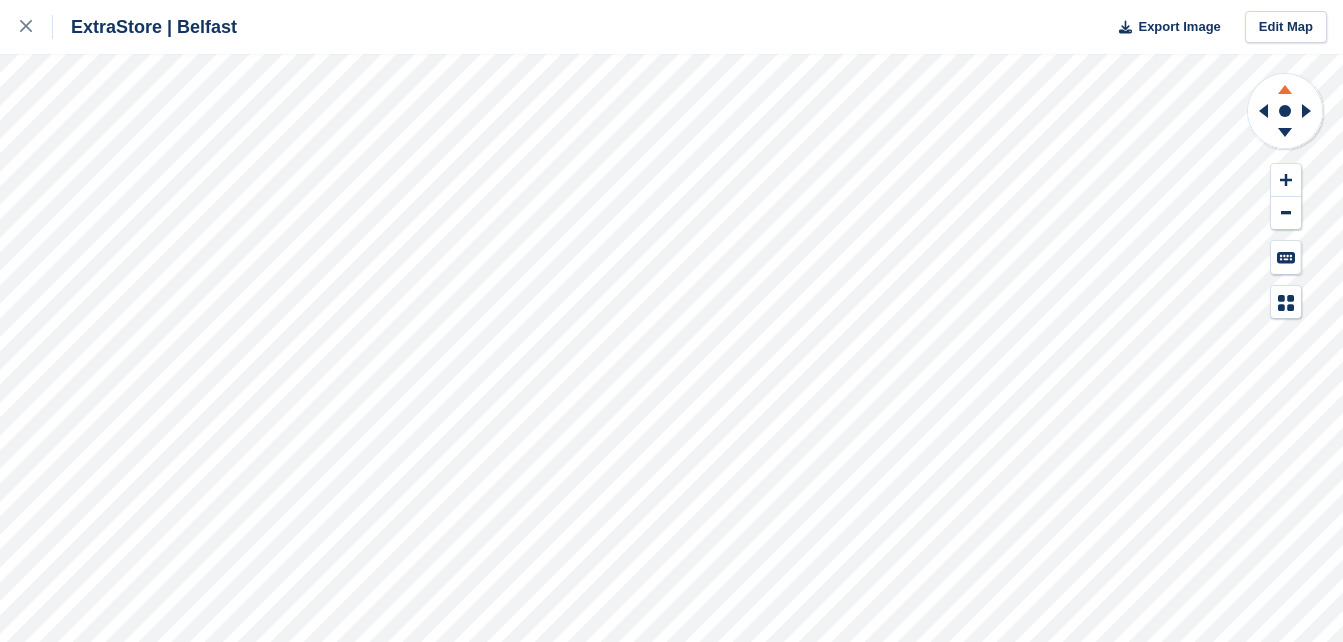 drag, startPoint x: 1281, startPoint y: 130, endPoint x: 1281, endPoint y: 90, distance: 40 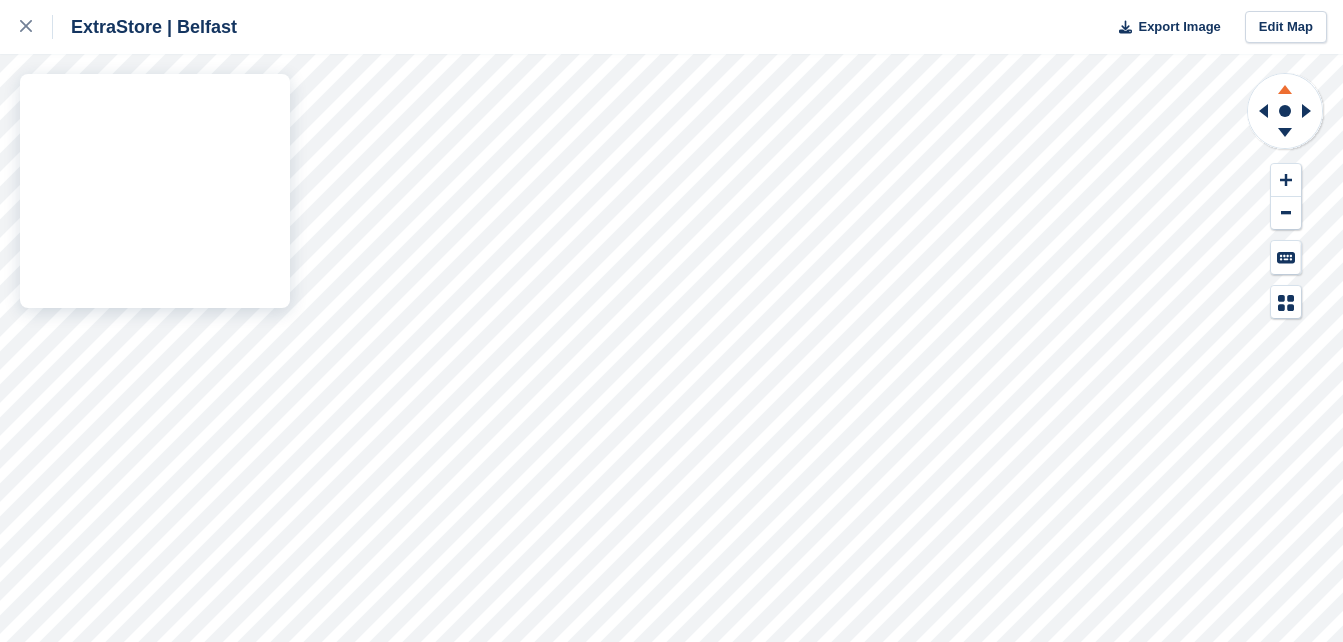 click on "ExtraStore | Belfast Export Image Edit Map" at bounding box center [671, 321] 